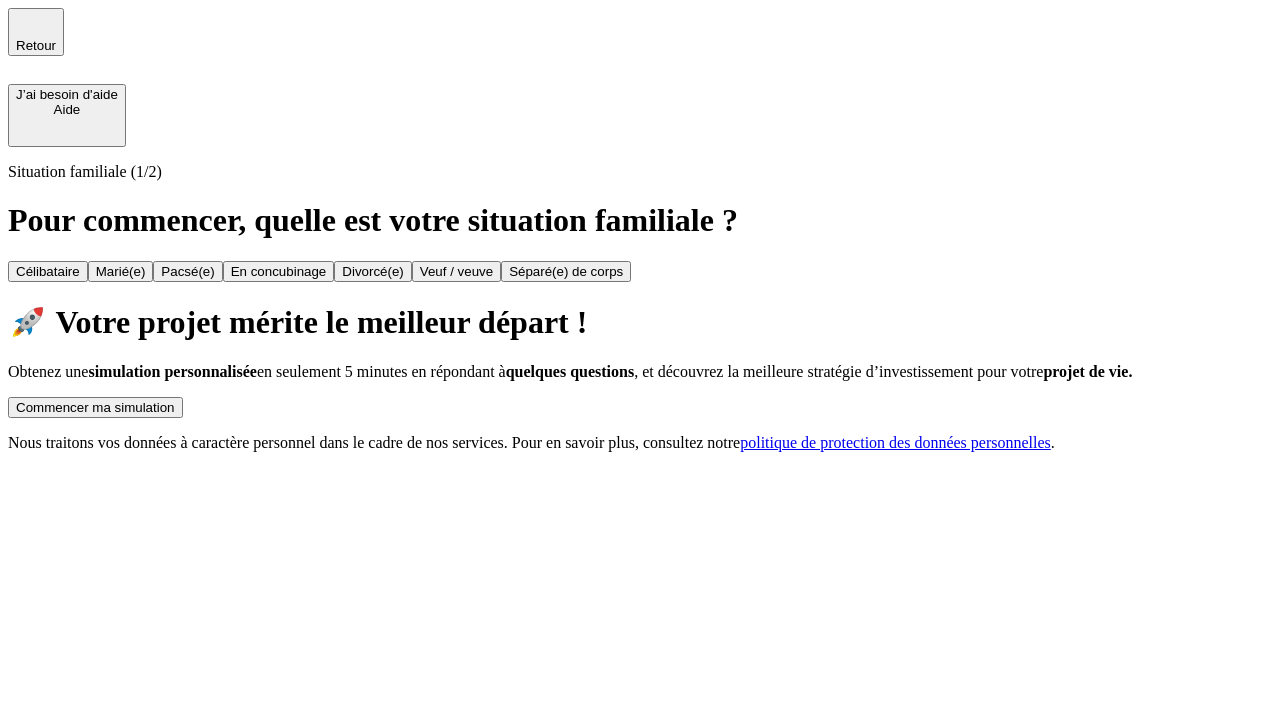 scroll, scrollTop: 0, scrollLeft: 0, axis: both 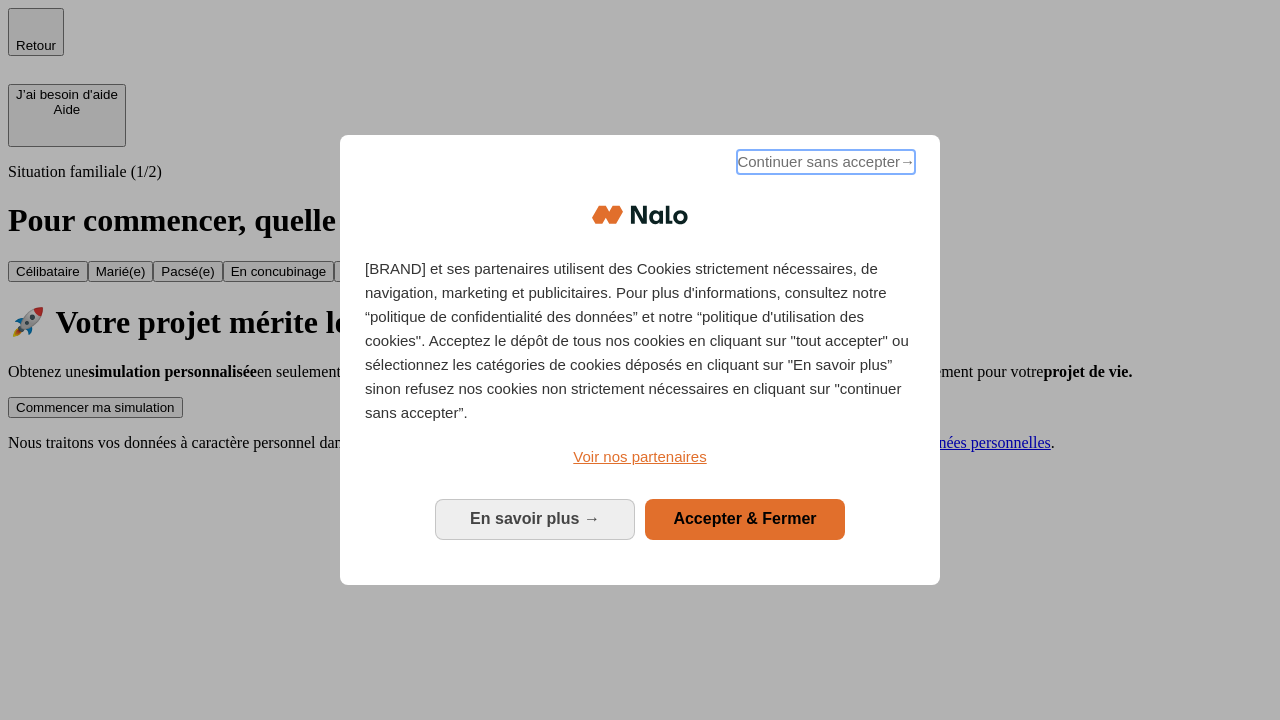 click on "Continuer sans accepter  →" at bounding box center [826, 162] 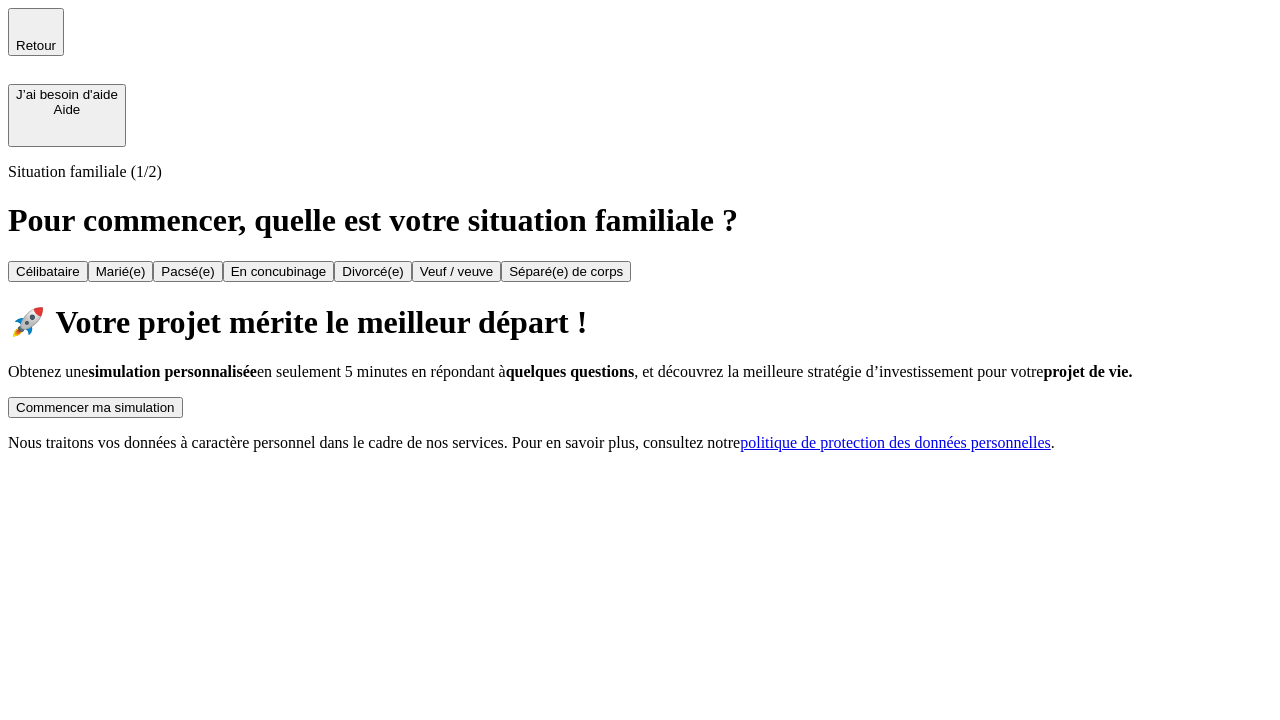 click on "Commencer ma simulation" at bounding box center [95, 407] 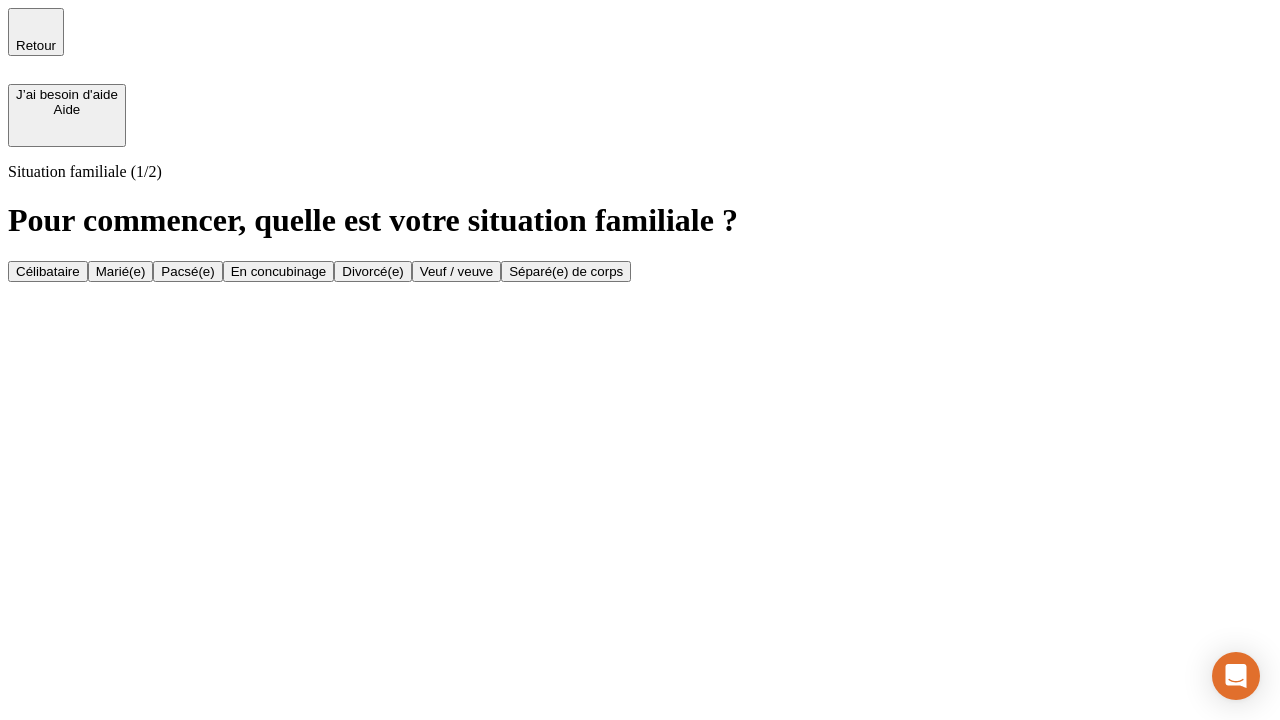click on "Veuf / veuve" at bounding box center (456, 271) 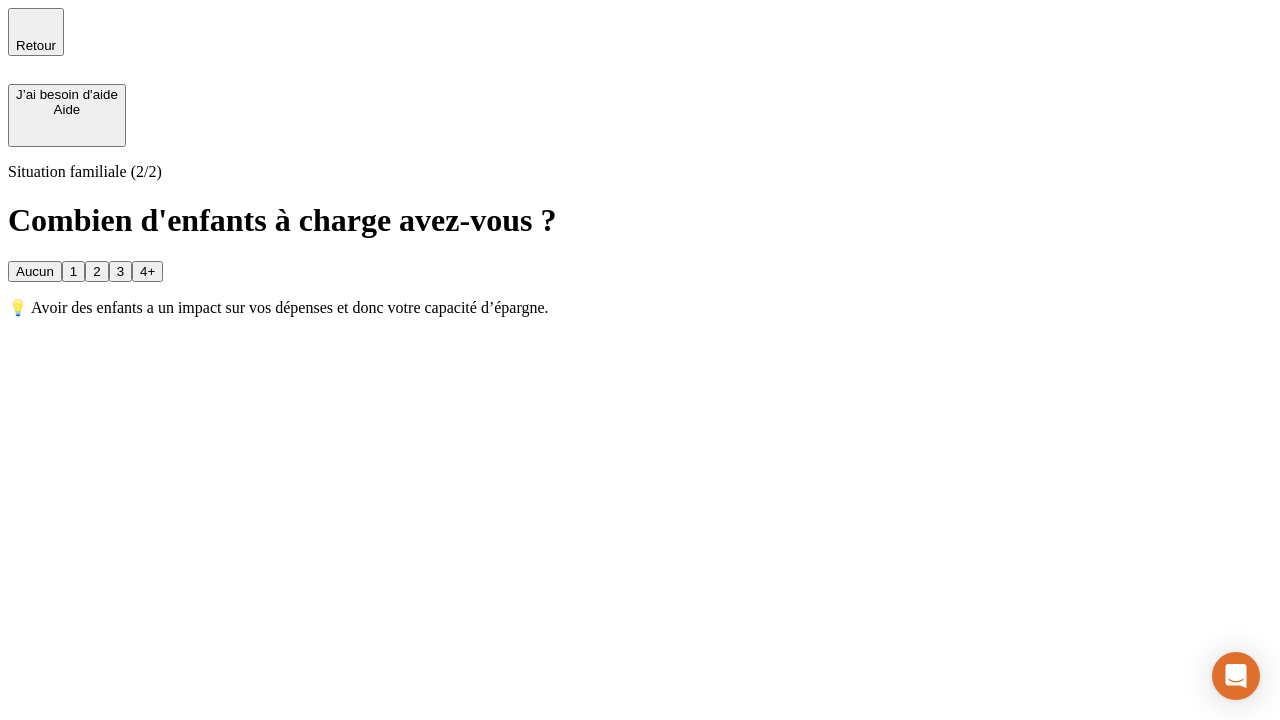 click on "1" at bounding box center (73, 271) 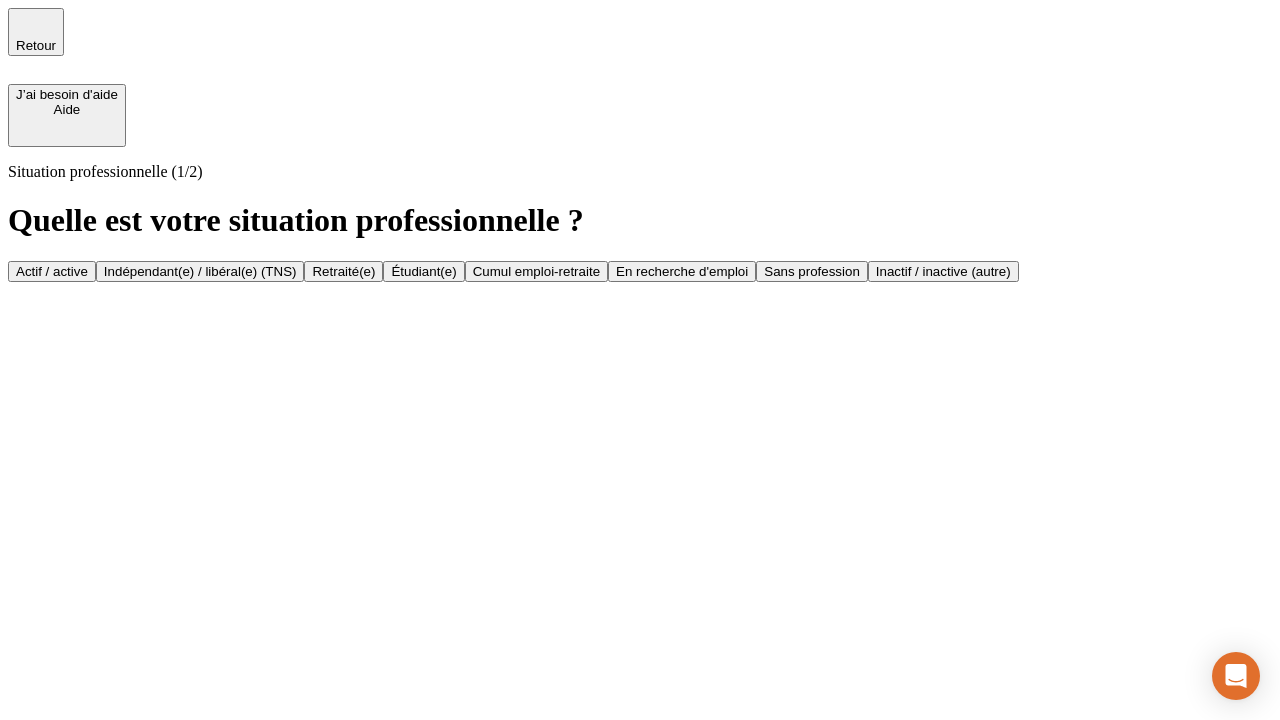 click on "Retraité(e)" at bounding box center (343, 271) 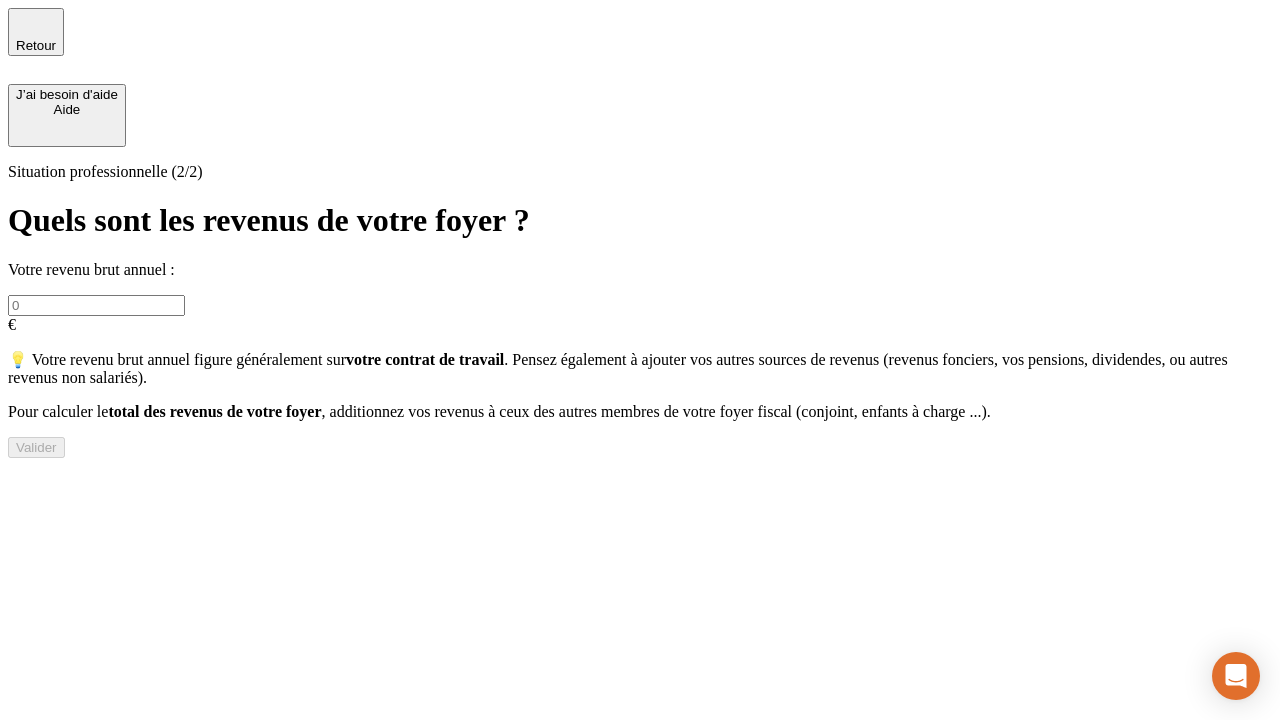 click at bounding box center (96, 305) 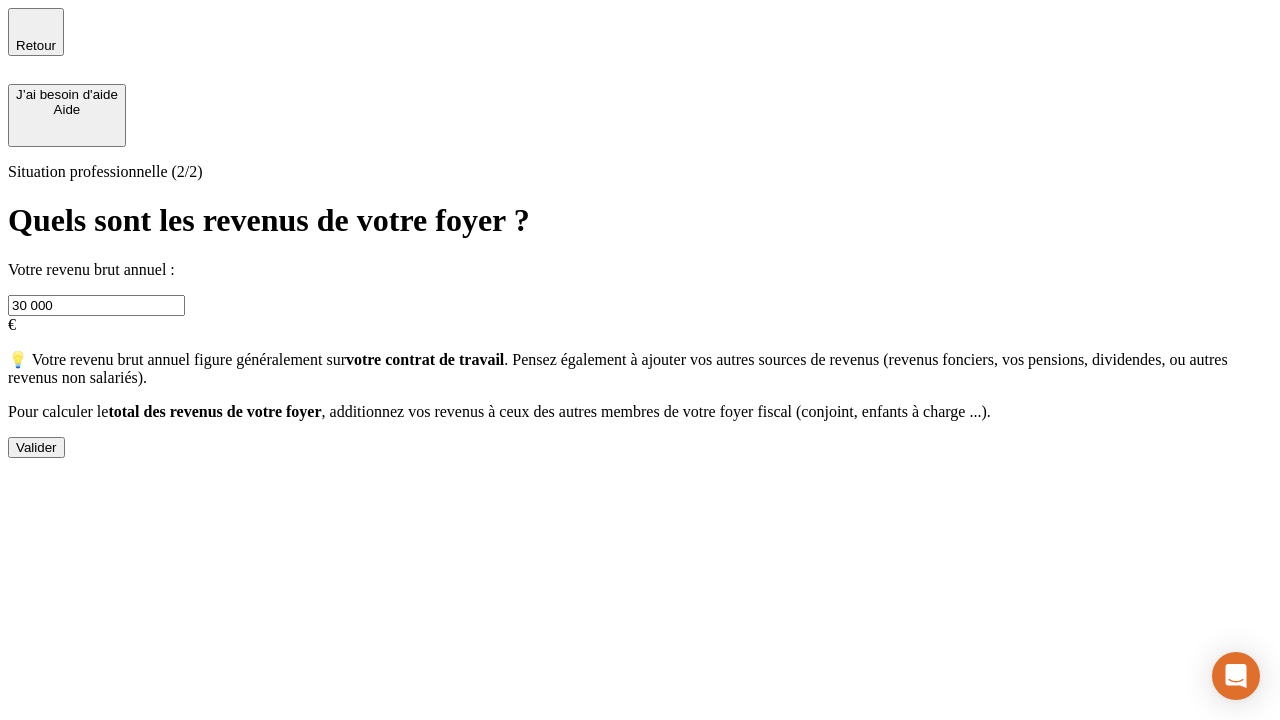 click on "Valider" at bounding box center (36, 447) 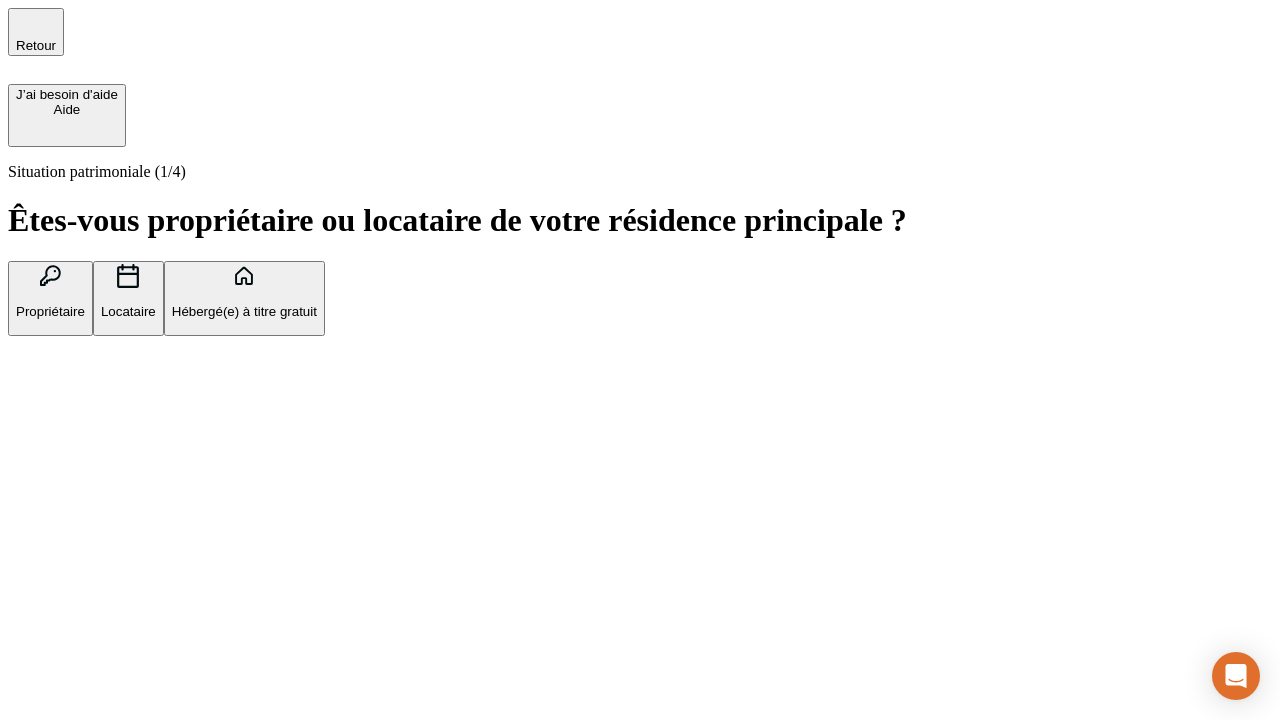 click on "Locataire" at bounding box center (128, 311) 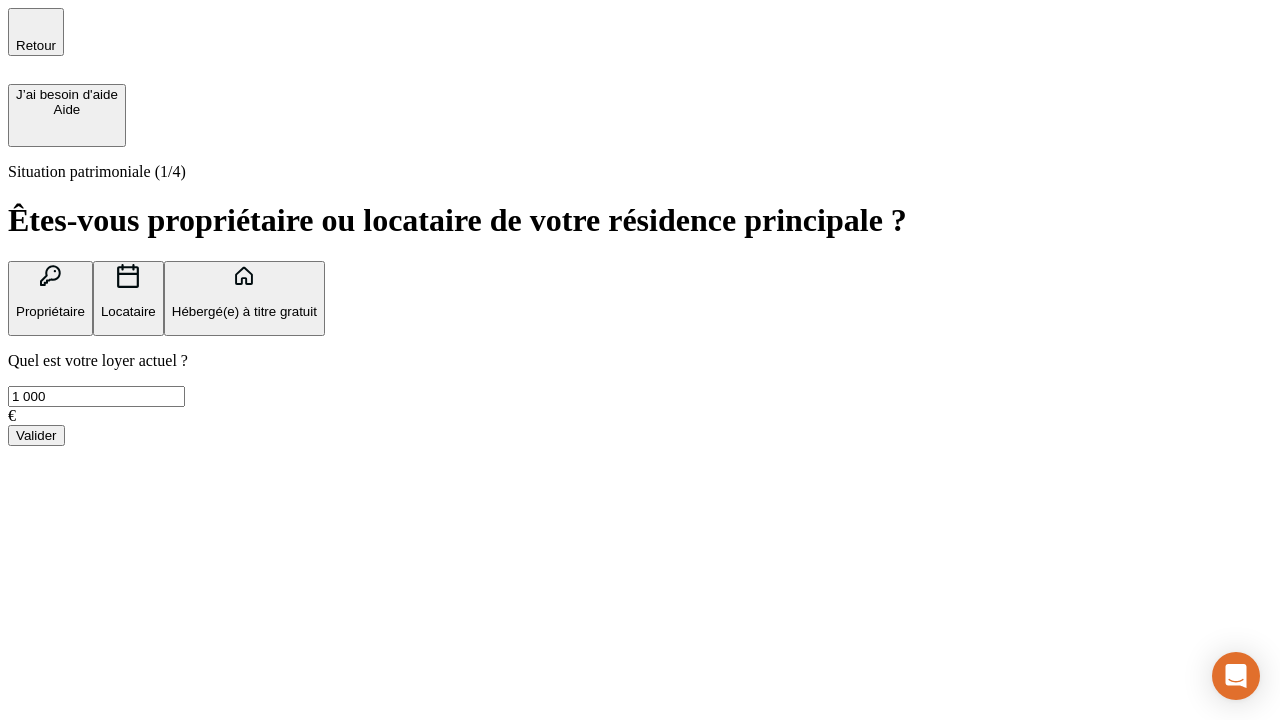 type on "1 000" 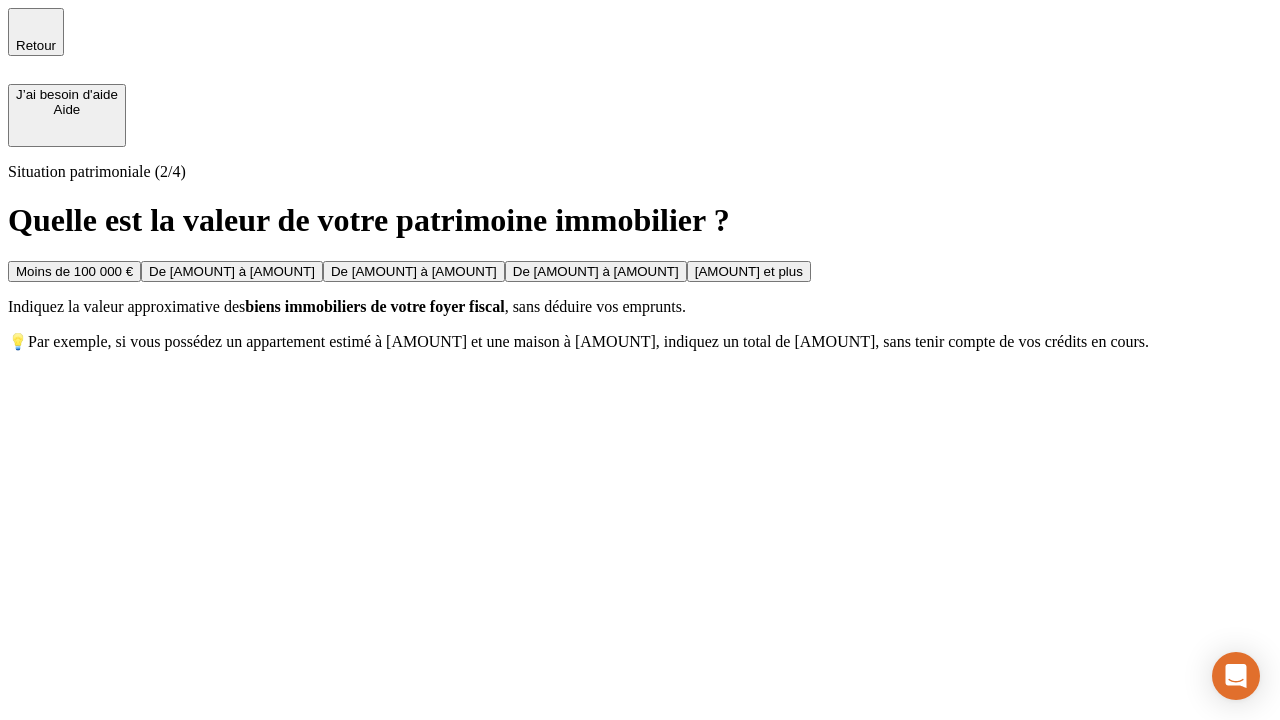 click on "Moins de 100 000 €" at bounding box center [74, 271] 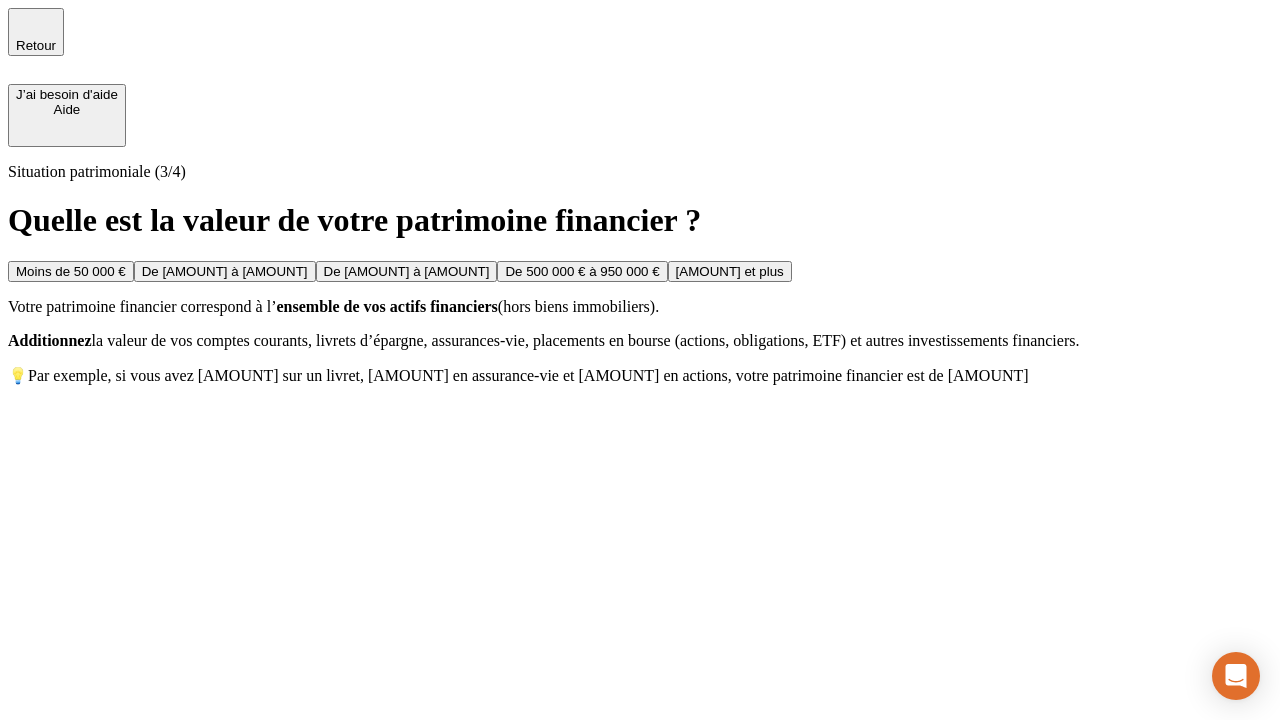 click on "Moins de 50 000 €" at bounding box center [71, 271] 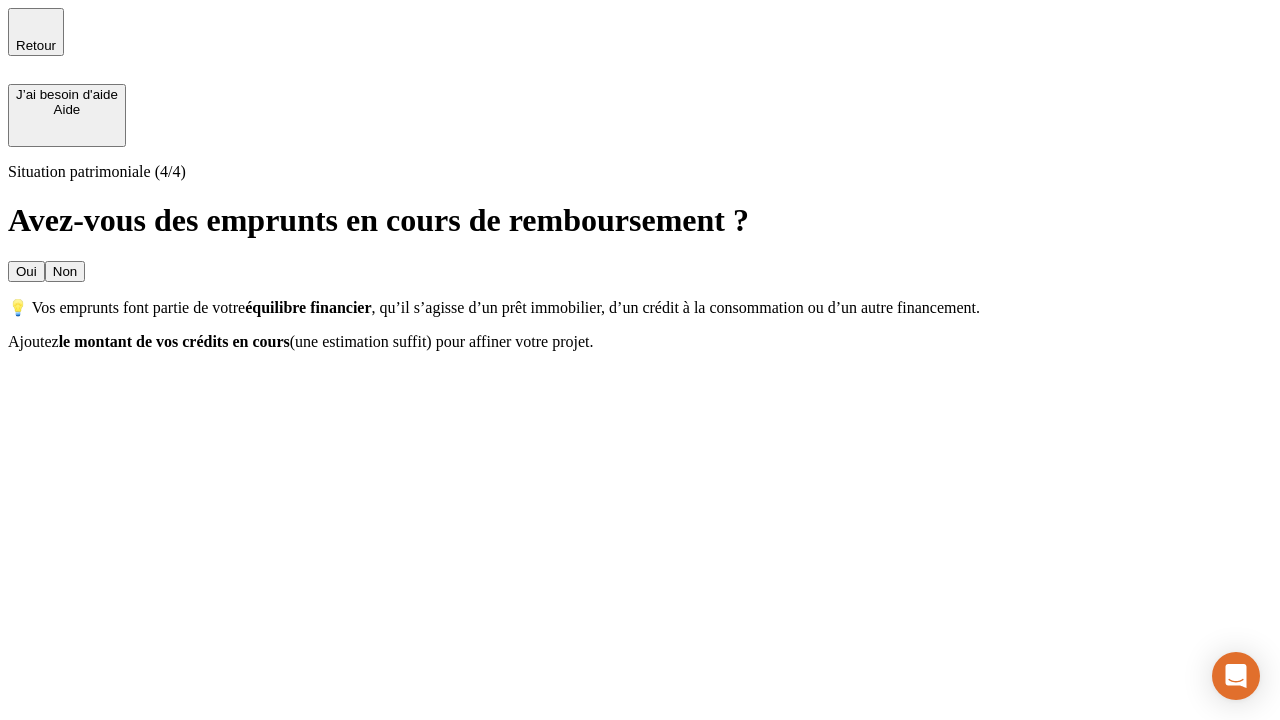 click on "Non" at bounding box center [65, 271] 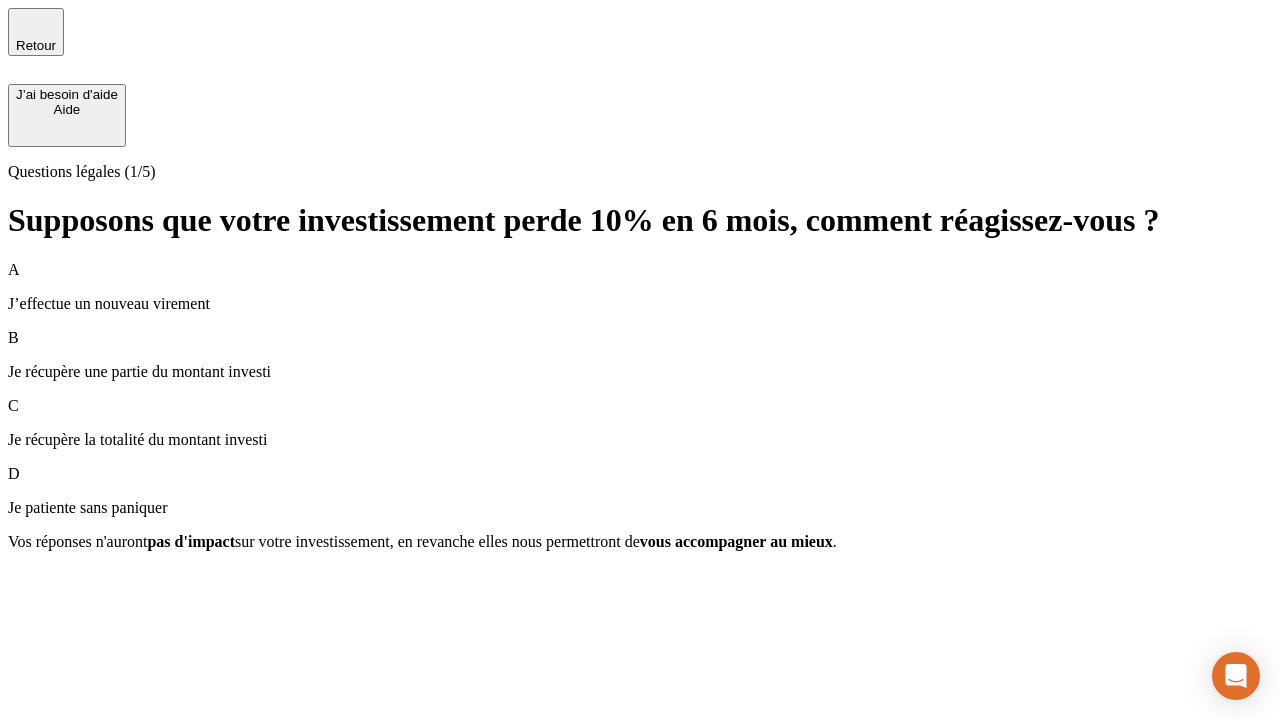 click on "Je récupère une partie du montant investi" at bounding box center [640, 372] 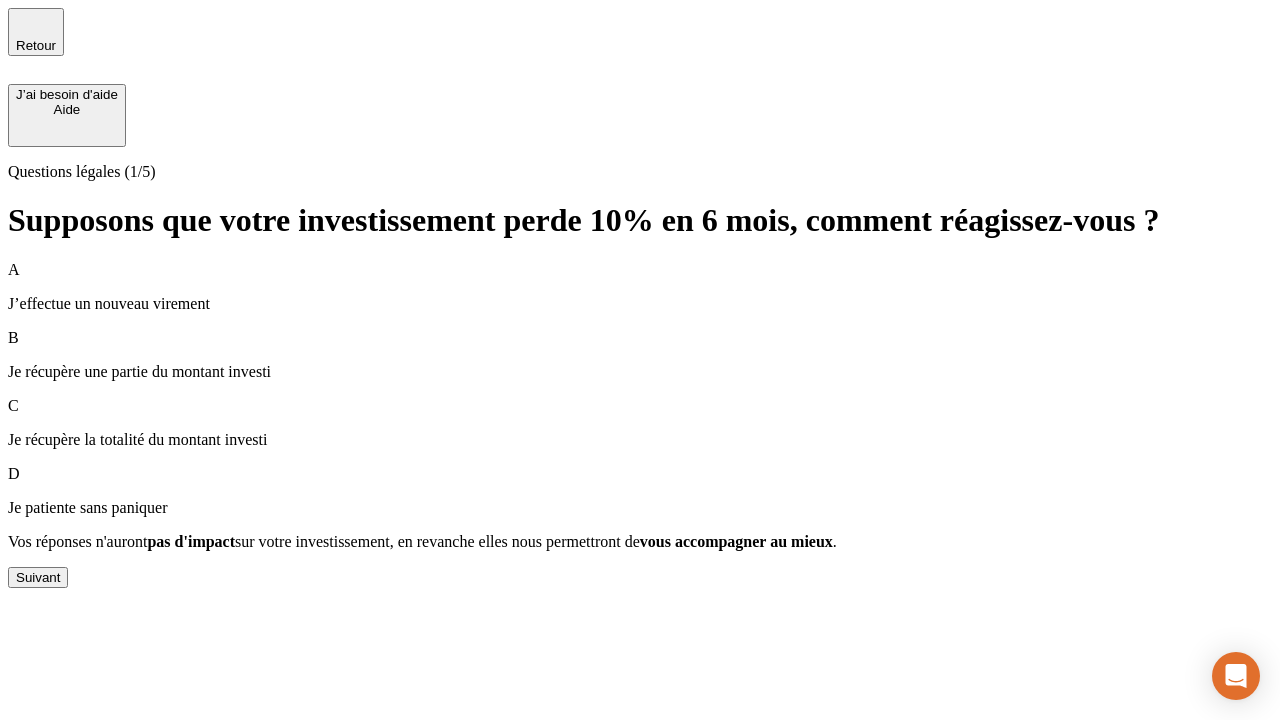 click on "Suivant" at bounding box center [38, 577] 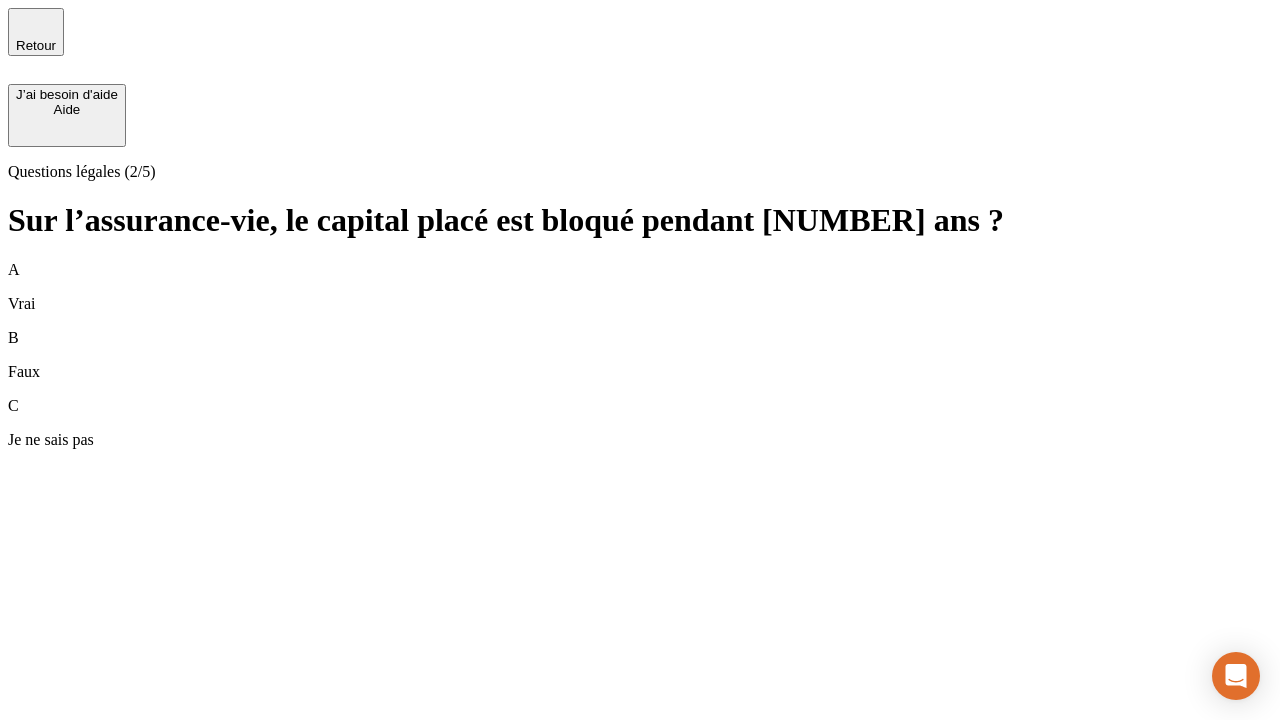 click on "B Faux" at bounding box center (640, 355) 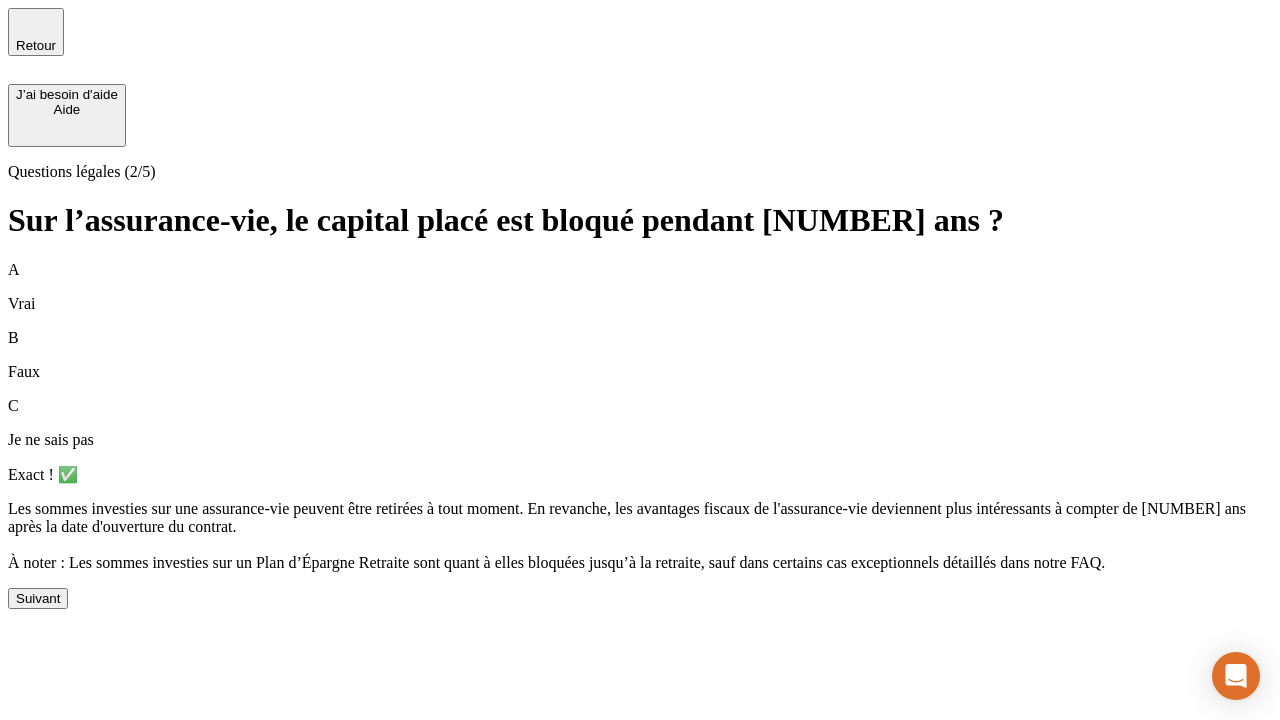 click on "Suivant" at bounding box center (38, 598) 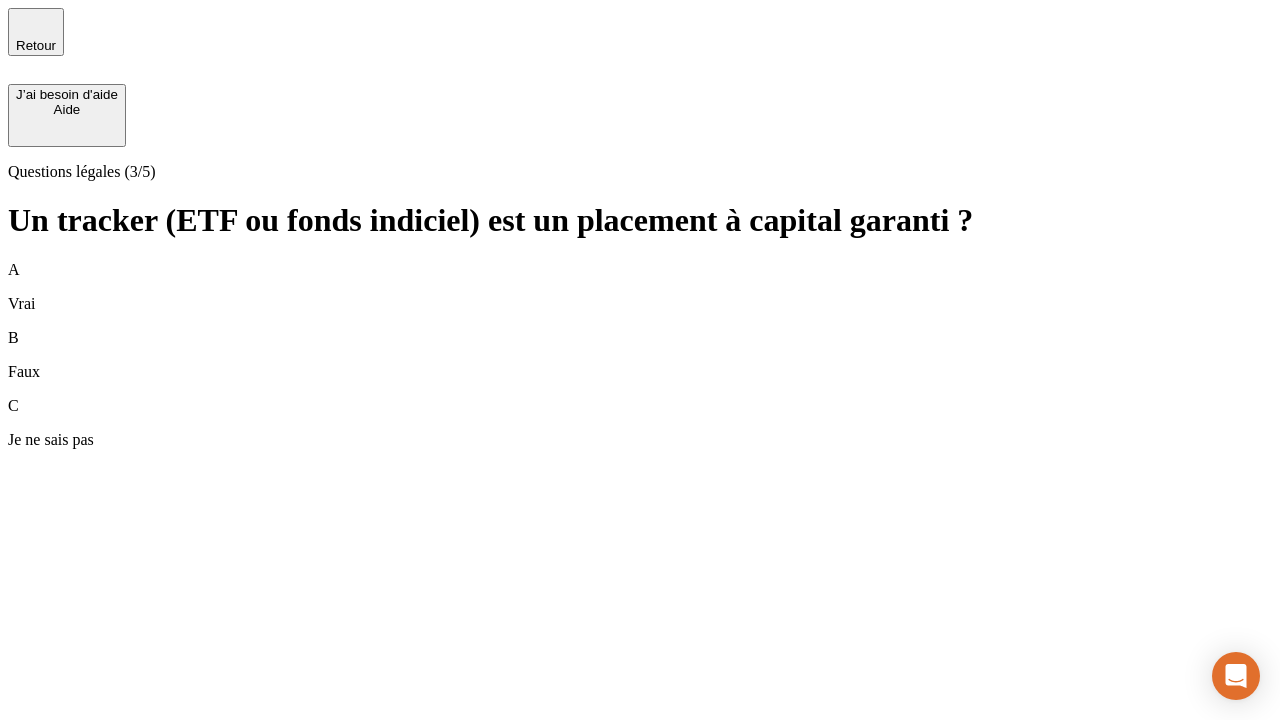 click on "B Faux" at bounding box center [640, 355] 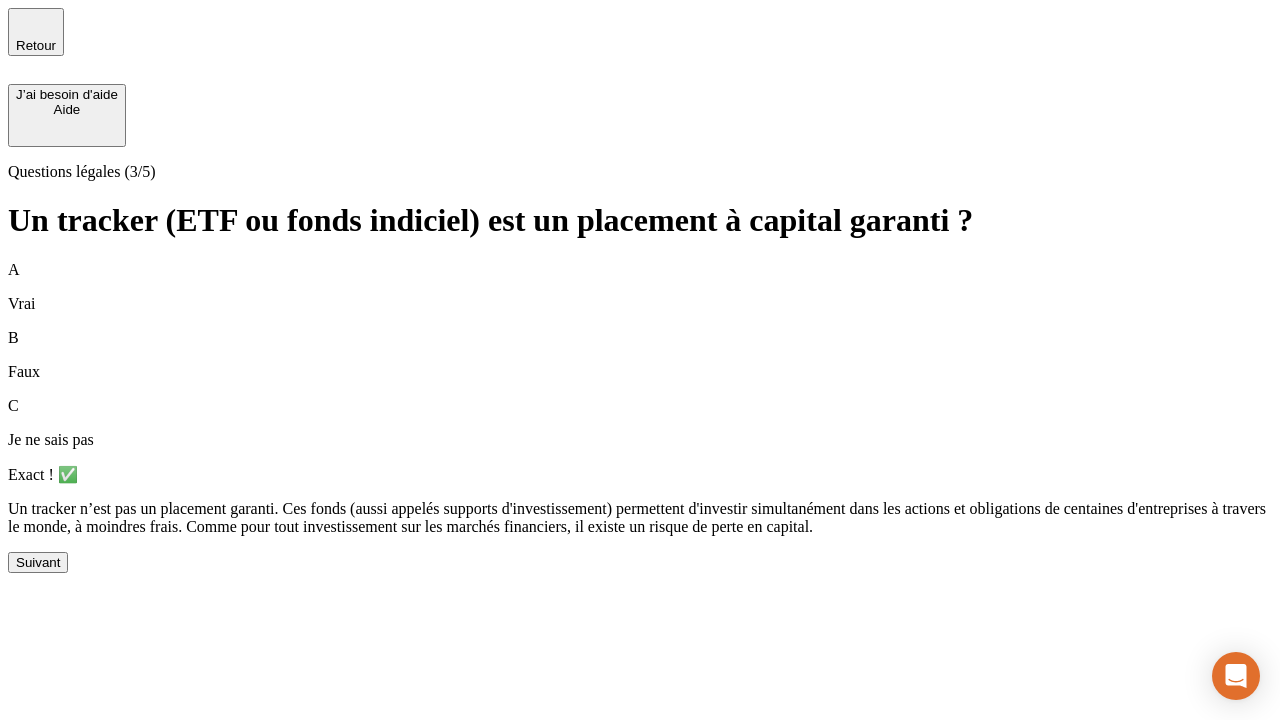 click on "Suivant" at bounding box center (38, 562) 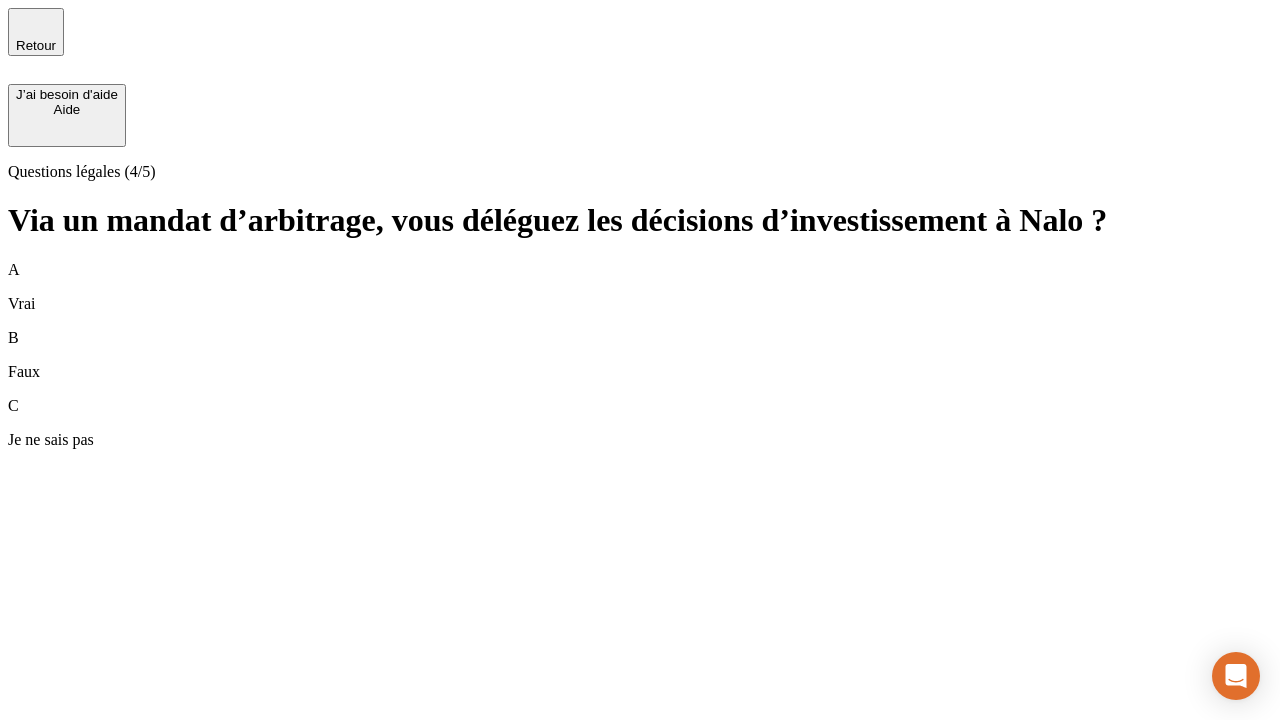 click on "A Vrai" at bounding box center [640, 287] 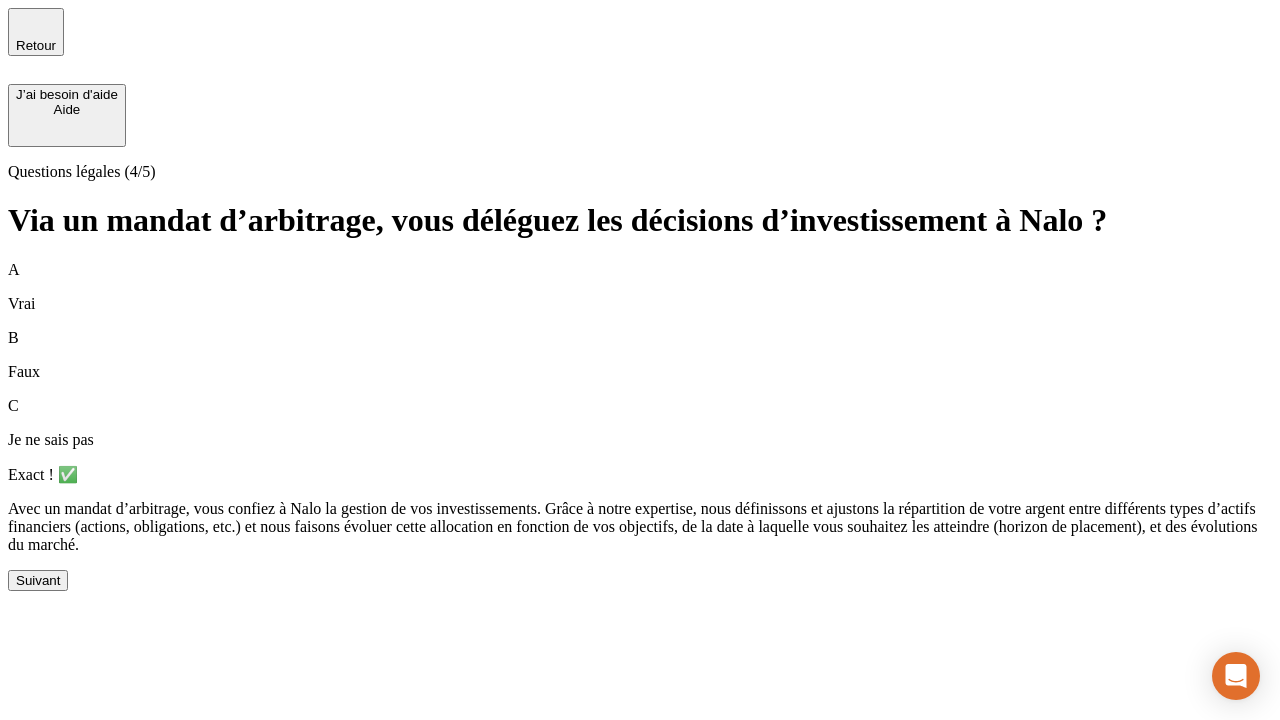 click on "Suivant" at bounding box center (38, 580) 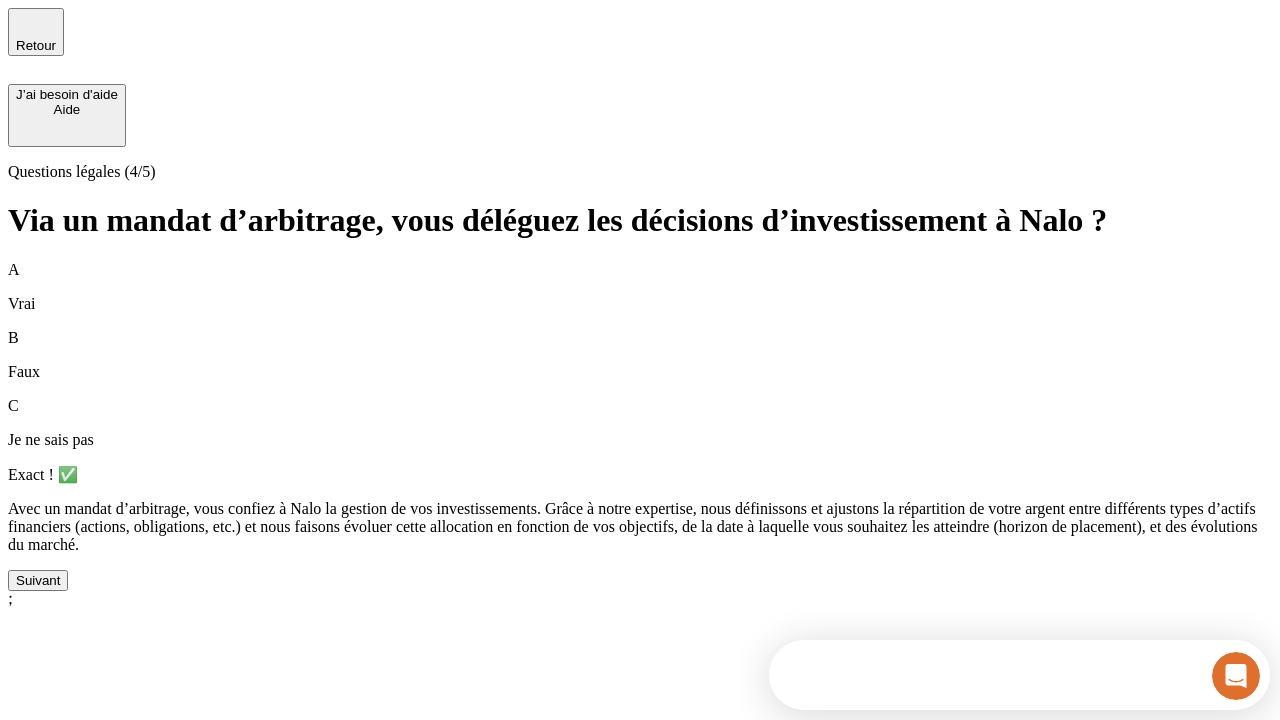 scroll, scrollTop: 0, scrollLeft: 0, axis: both 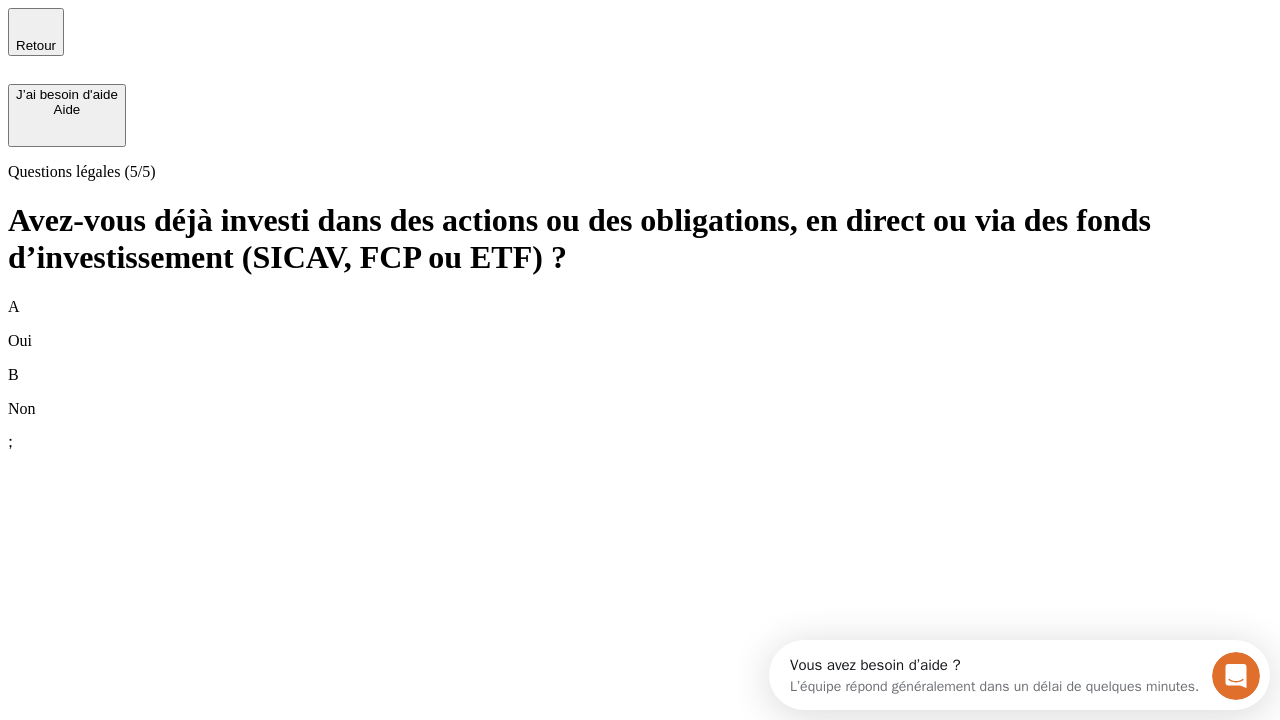 click on "A Oui" at bounding box center [640, 324] 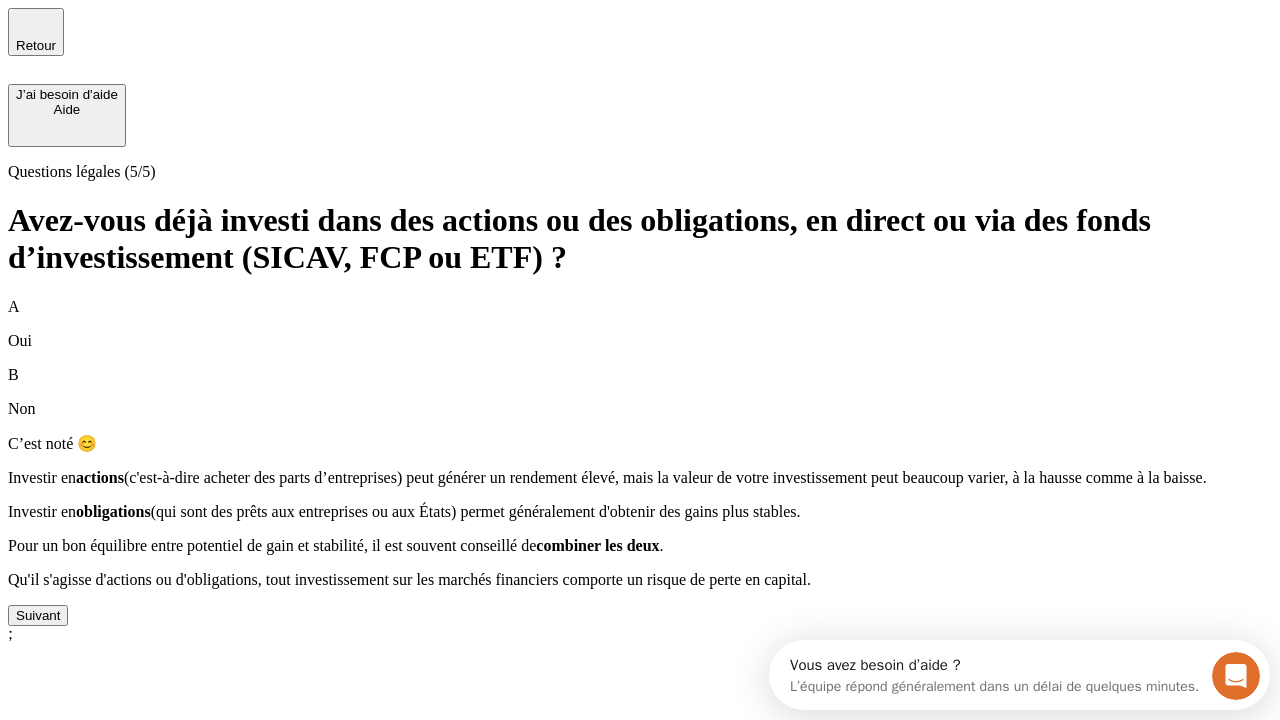 click on "Suivant" at bounding box center [38, 615] 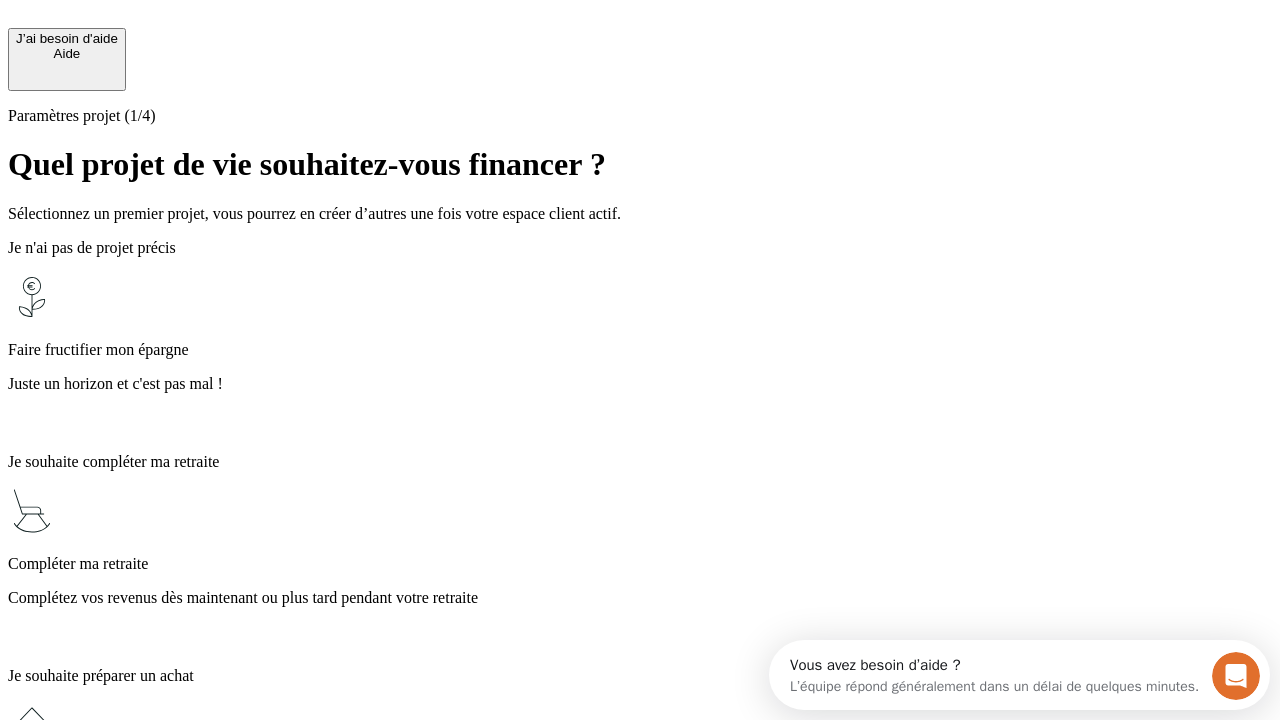 click on "Complétez vos revenus dès maintenant ou plus tard pendant votre retraite" at bounding box center (640, 598) 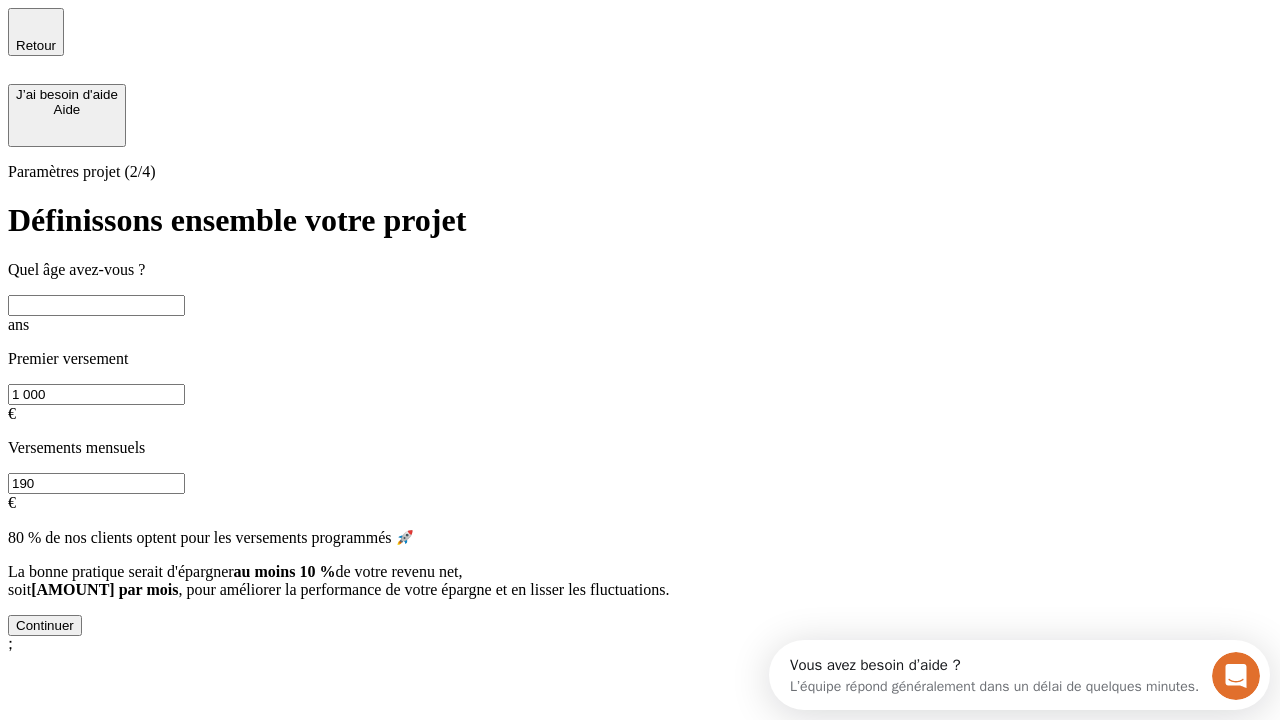 scroll, scrollTop: 18, scrollLeft: 0, axis: vertical 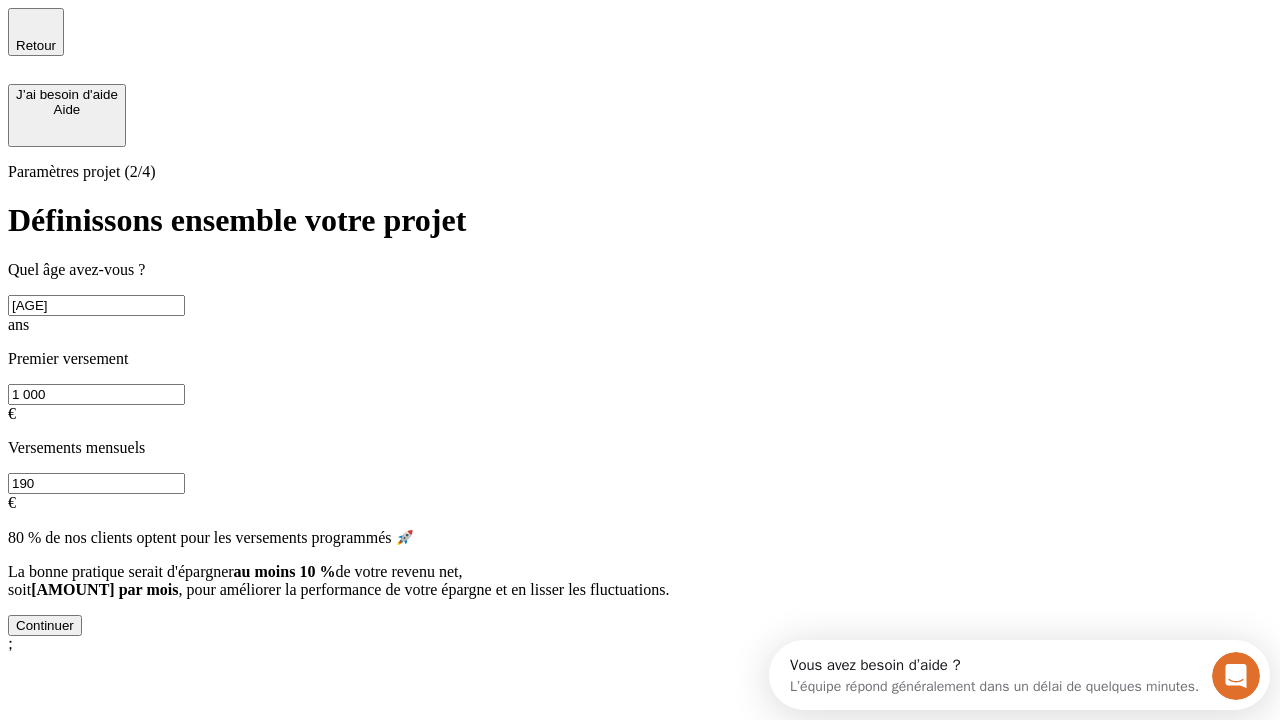 type on "[AGE]" 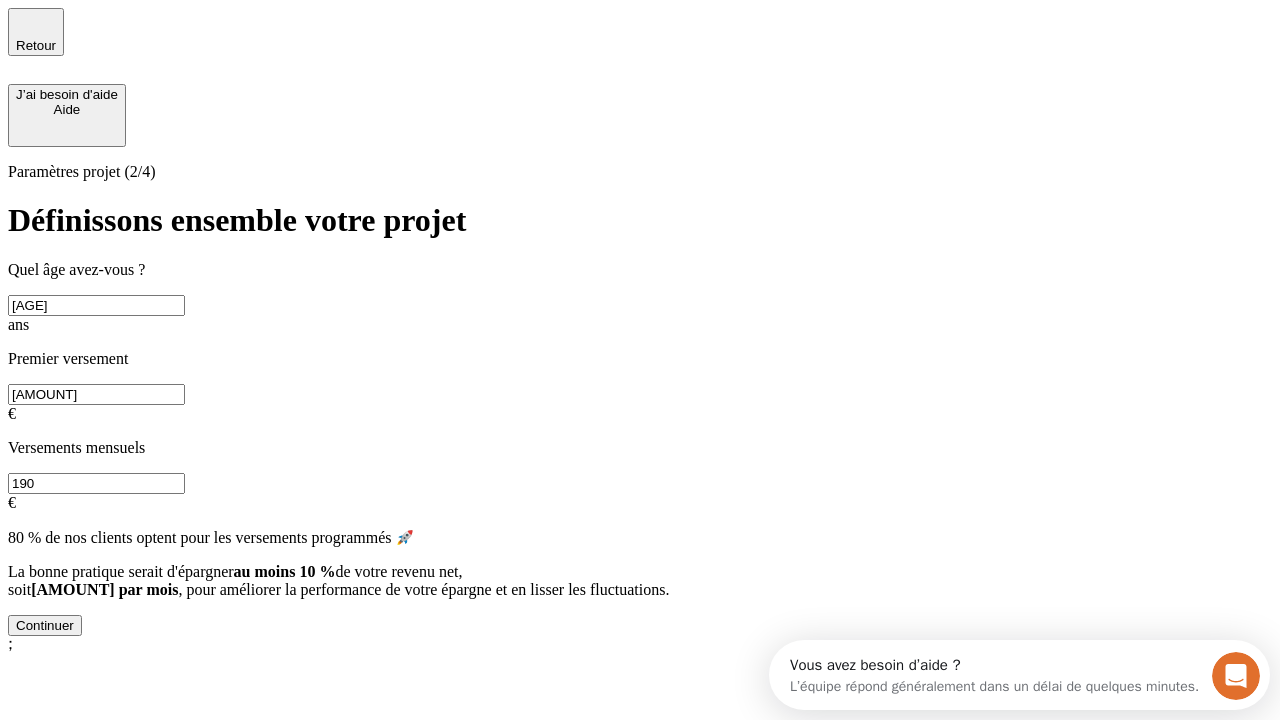 type on "[AMOUNT]" 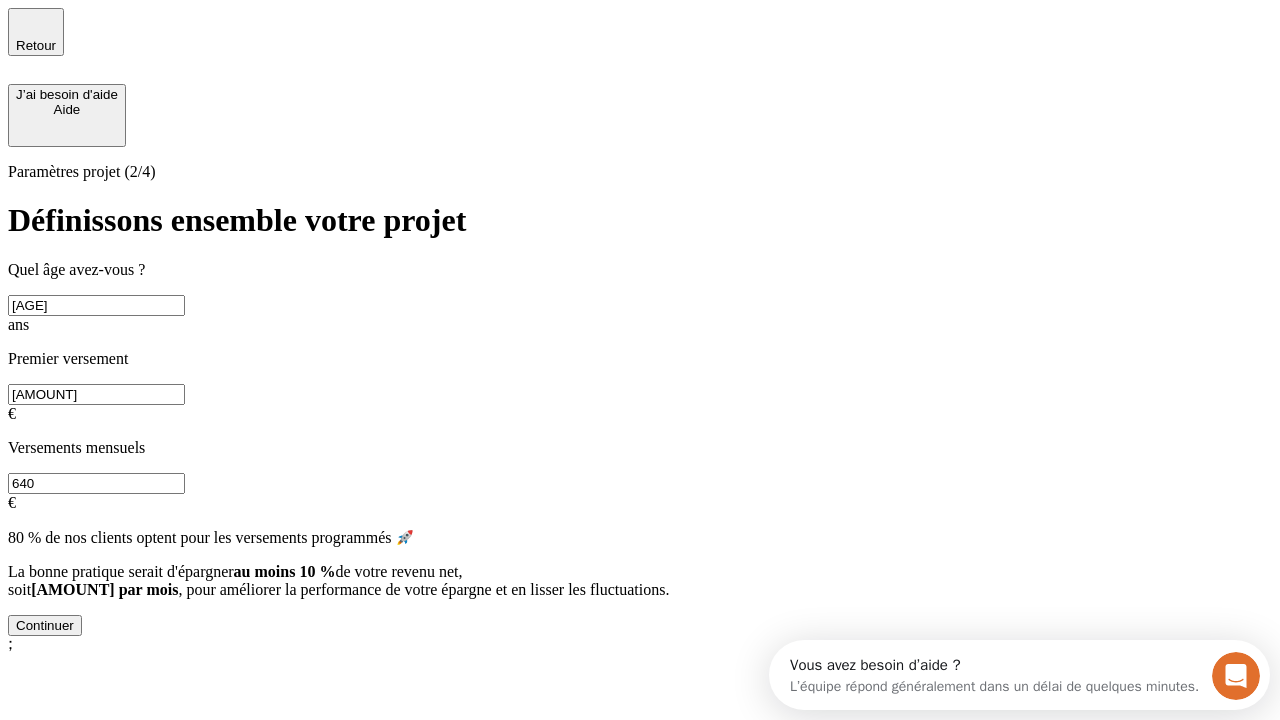 type on "640" 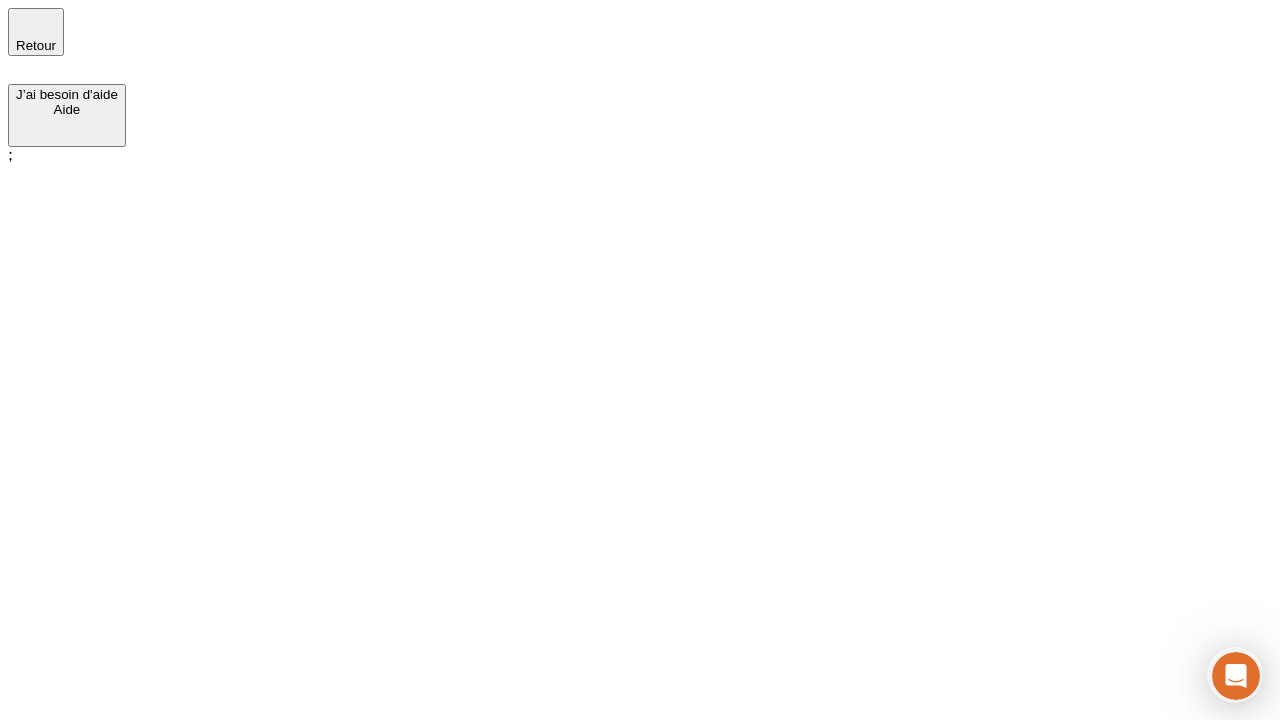 scroll, scrollTop: 0, scrollLeft: 0, axis: both 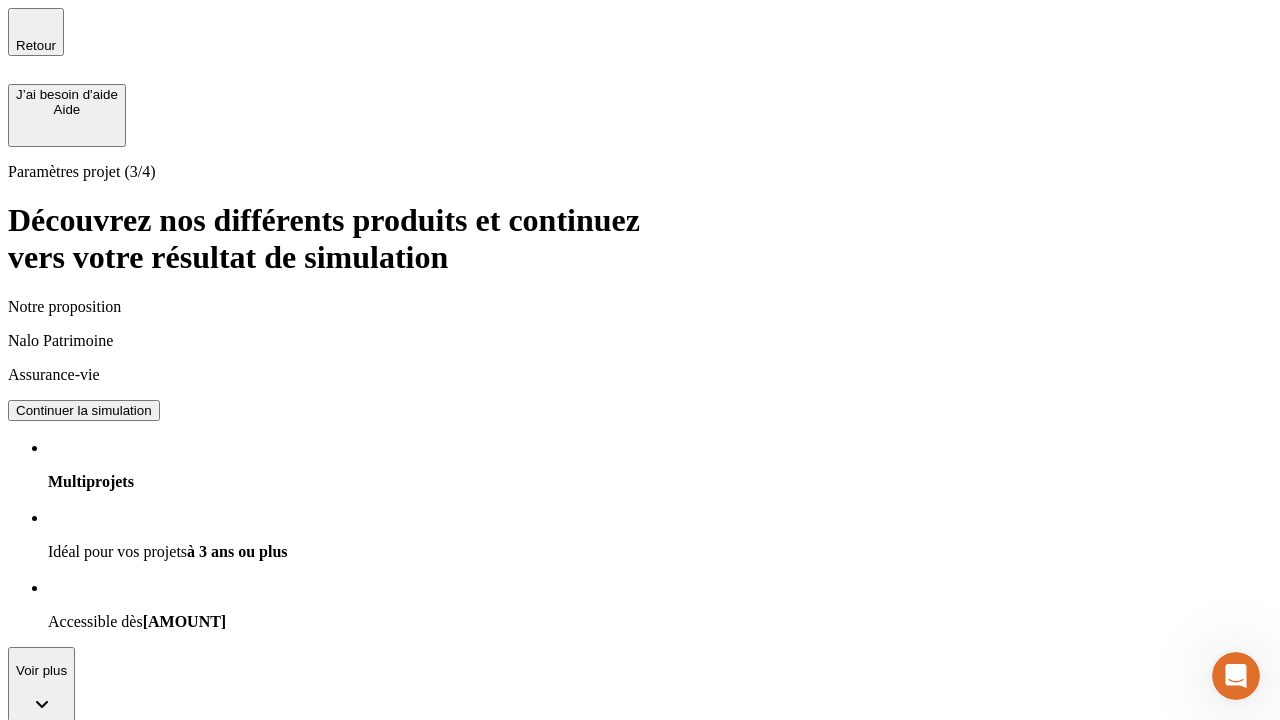 click on "Continuer la simulation" at bounding box center (84, 410) 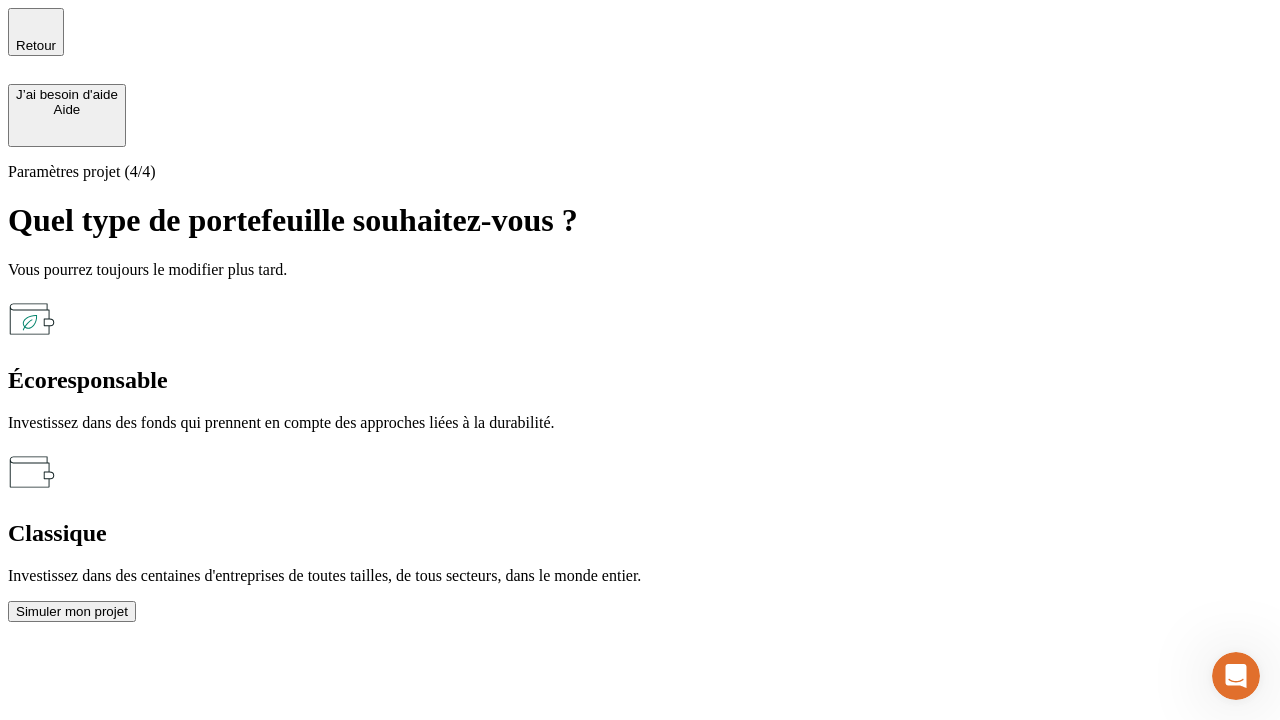 click on "Écoresponsable" at bounding box center [640, 380] 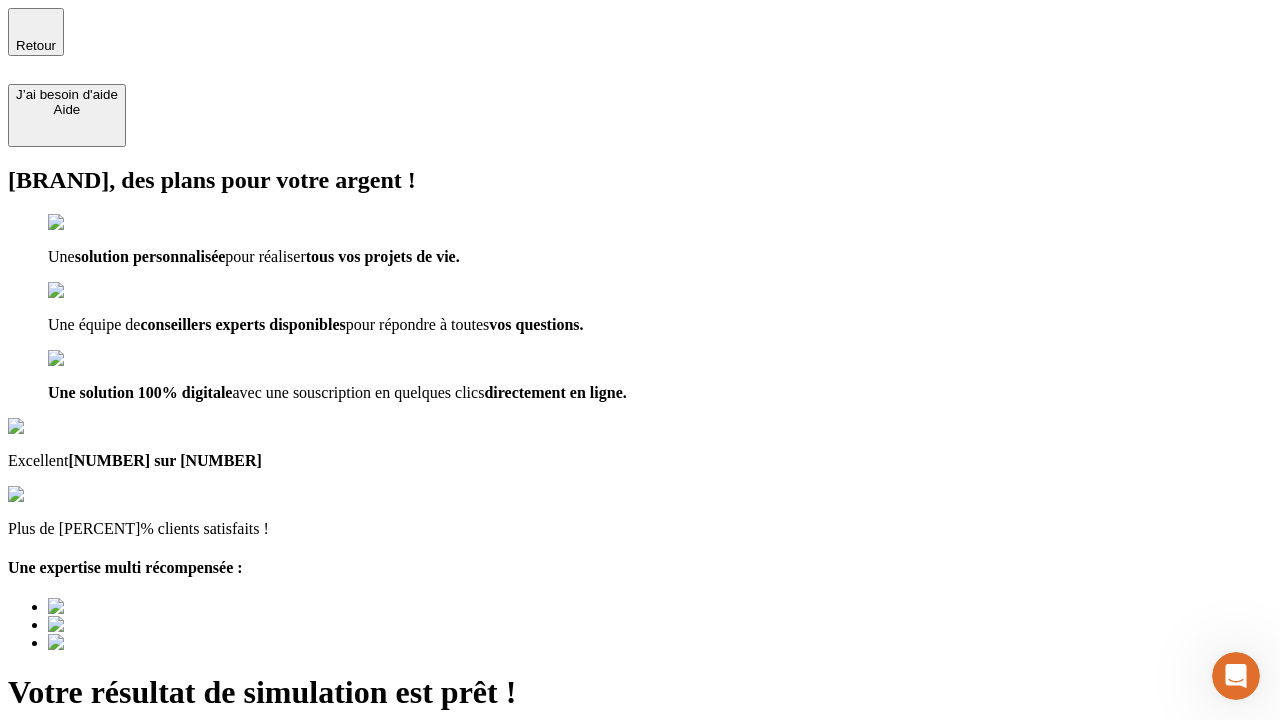click on "Découvrir ma simulation" at bounding box center (87, 797) 